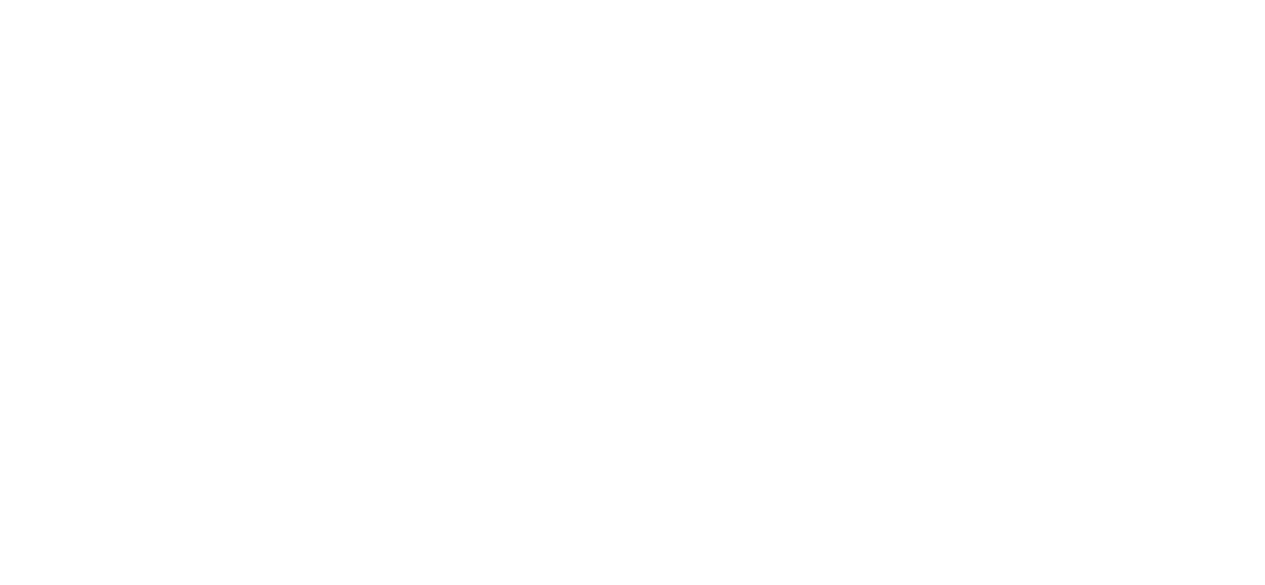 scroll, scrollTop: 0, scrollLeft: 0, axis: both 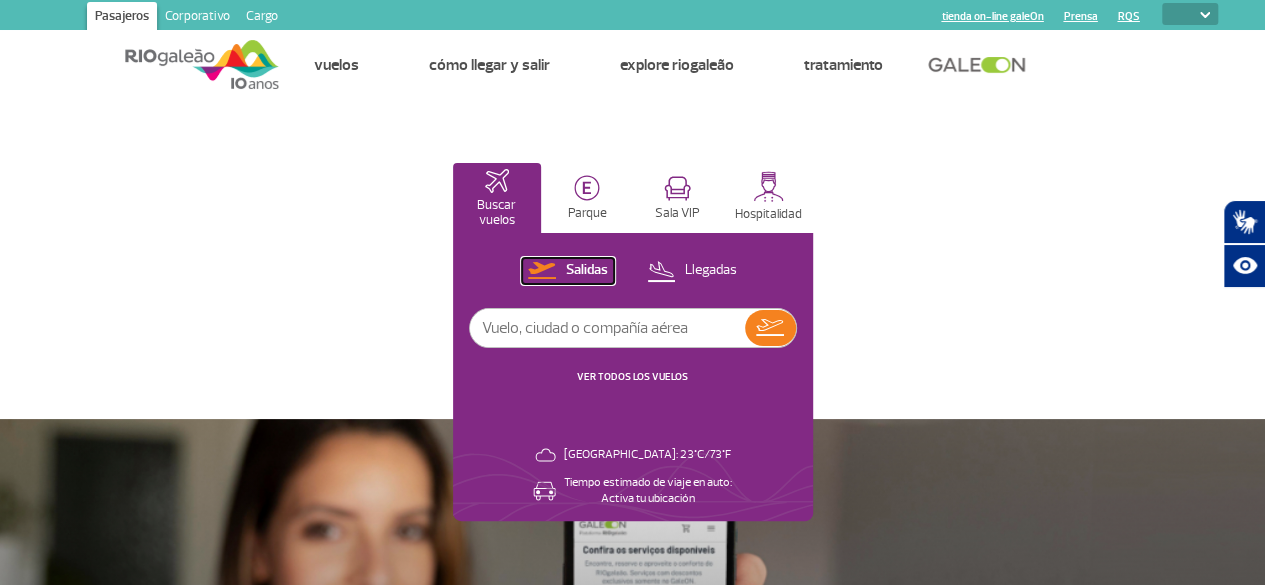 click on "Salidas" at bounding box center (587, 270) 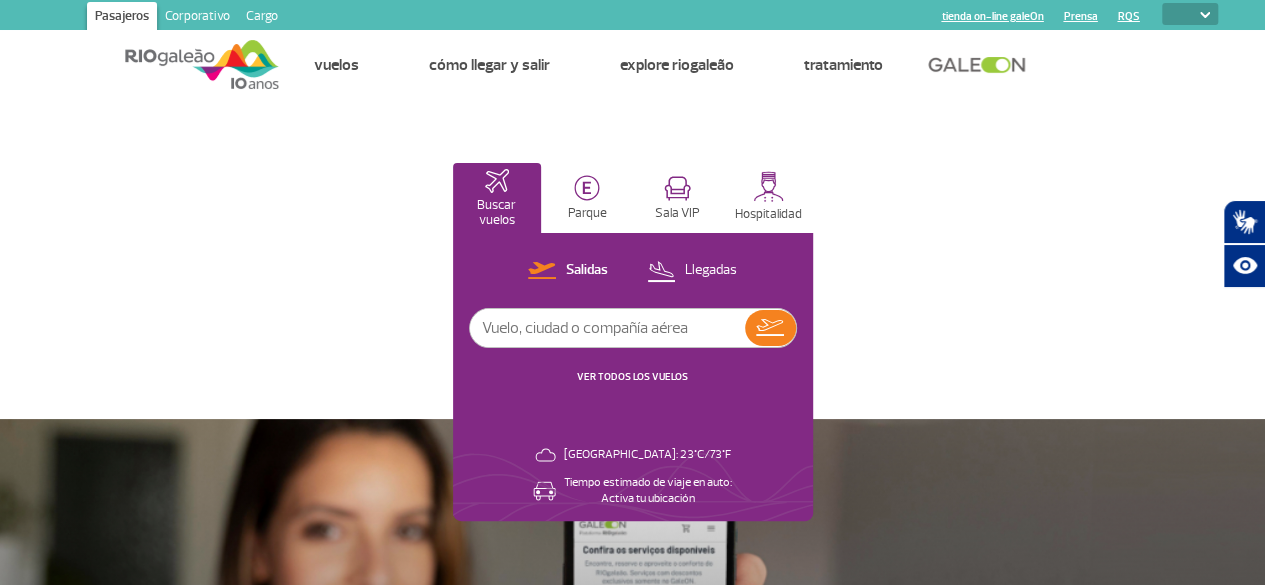 click on "VER TODOS LOS VUELOS" at bounding box center [632, 376] 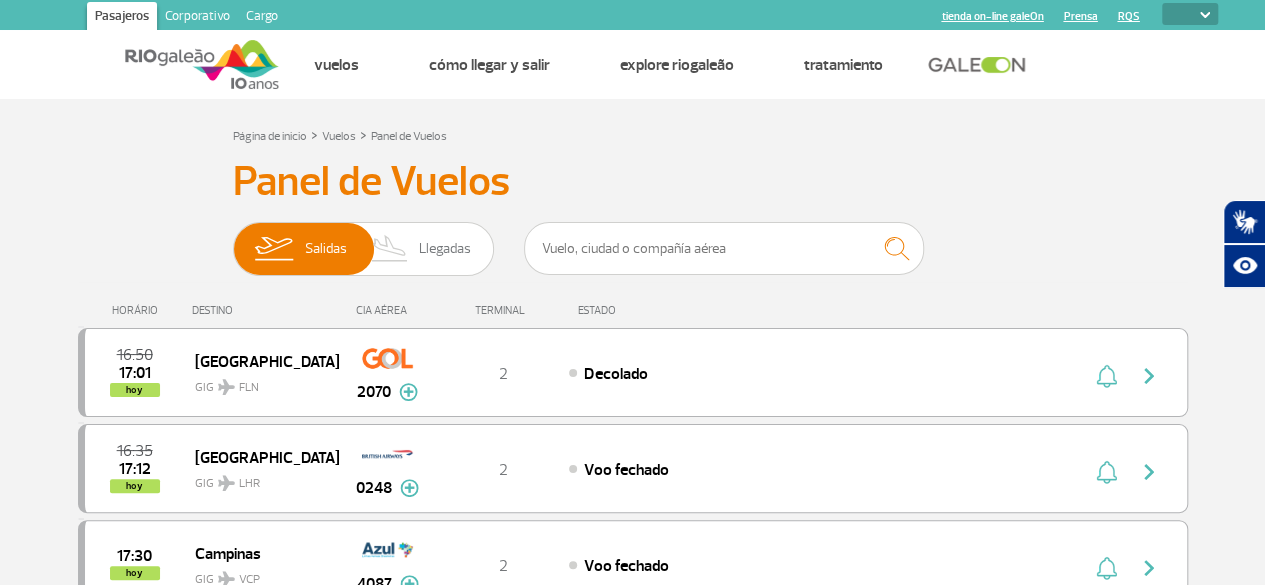 scroll, scrollTop: 512, scrollLeft: 0, axis: vertical 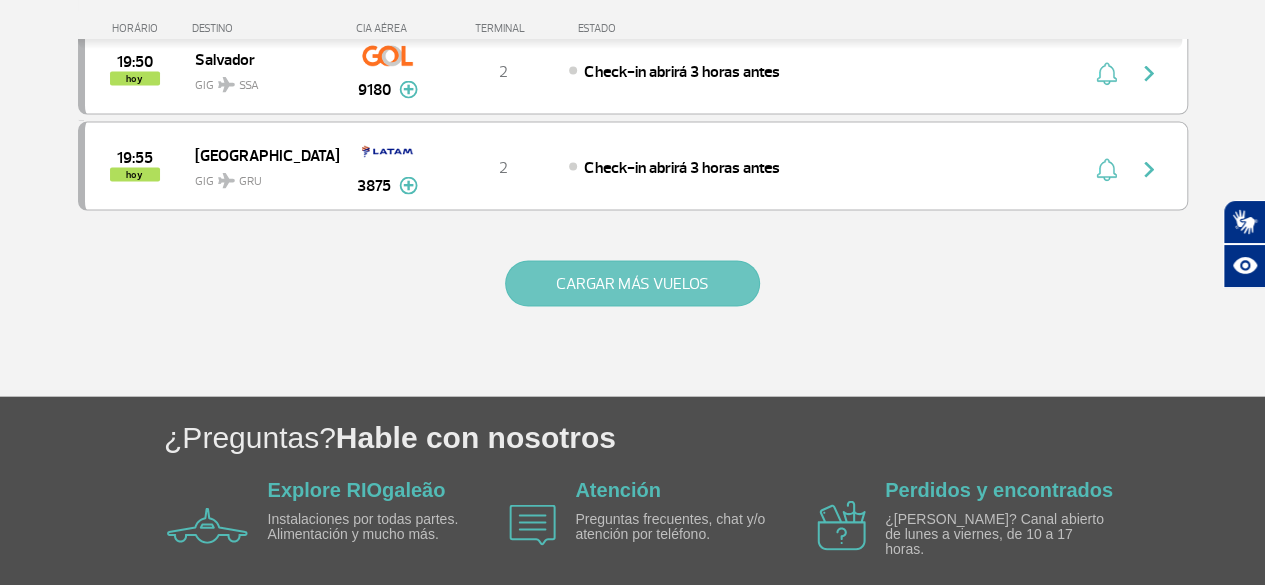 click on "CARGAR MÁS VUELOS" at bounding box center (632, 284) 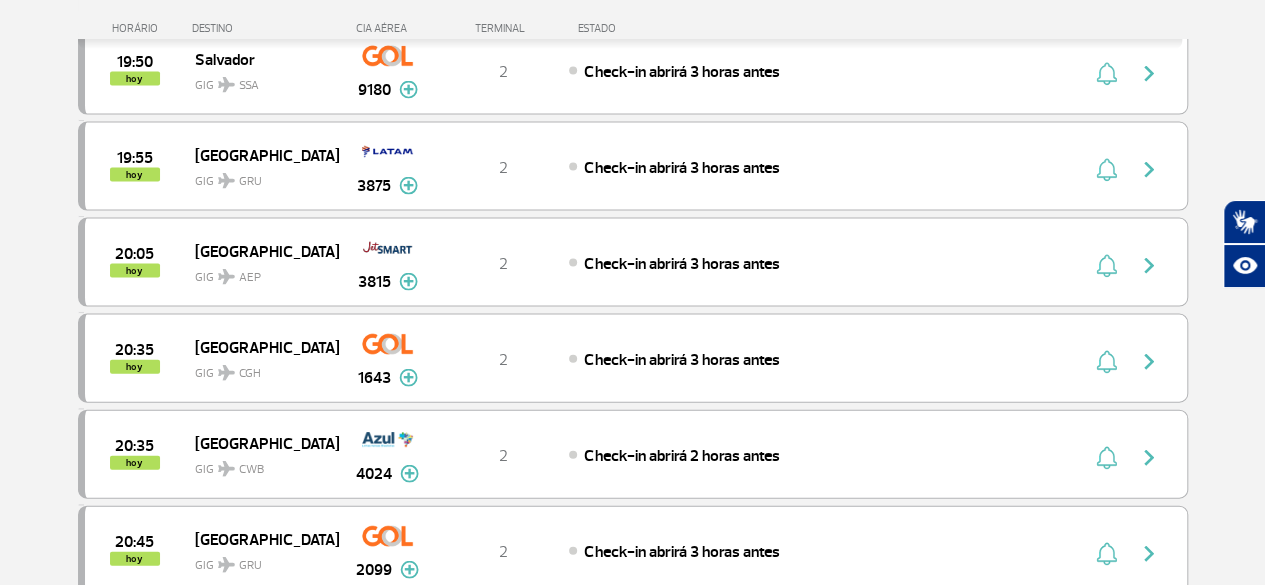 scroll, scrollTop: 2560, scrollLeft: 0, axis: vertical 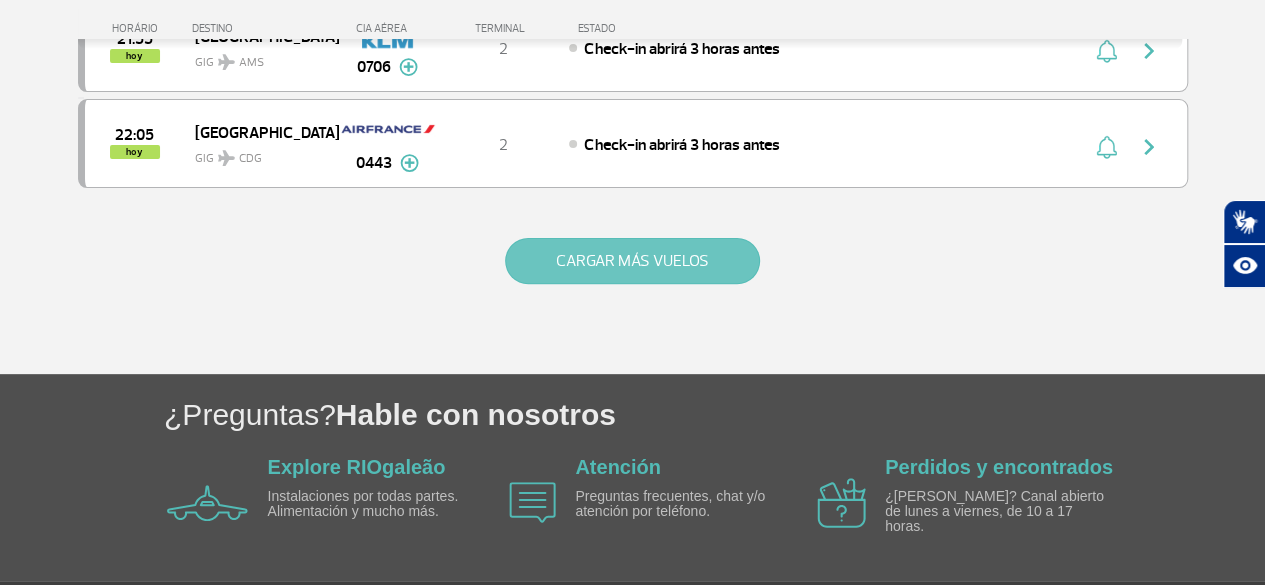 click on "CARGAR MÁS VUELOS" at bounding box center (632, 261) 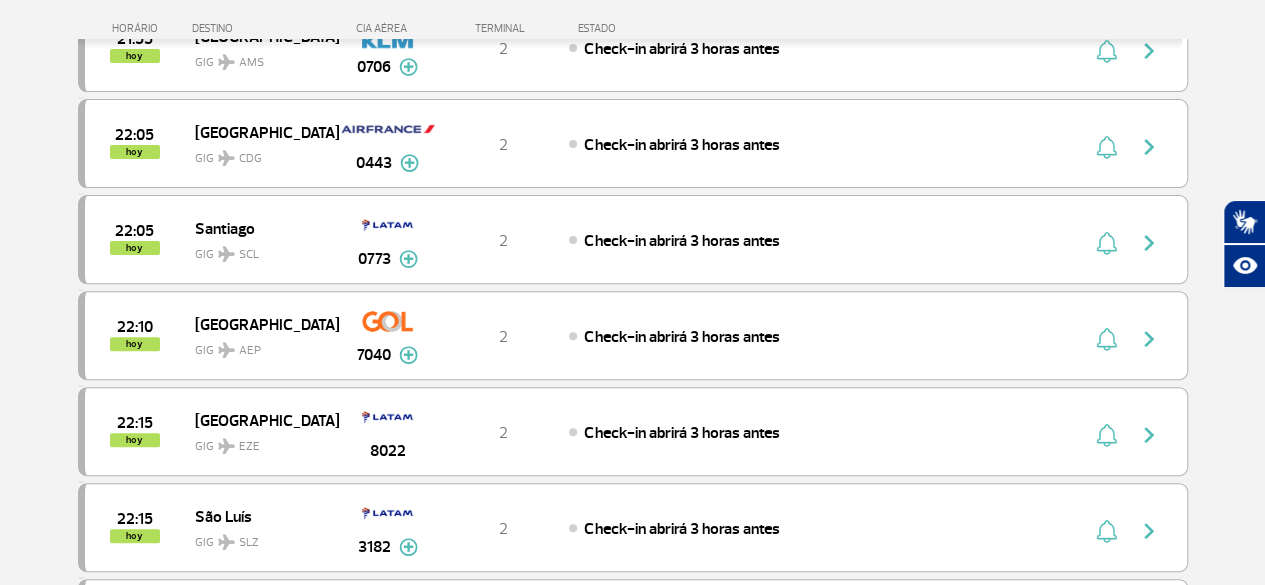 scroll, scrollTop: 4503, scrollLeft: 0, axis: vertical 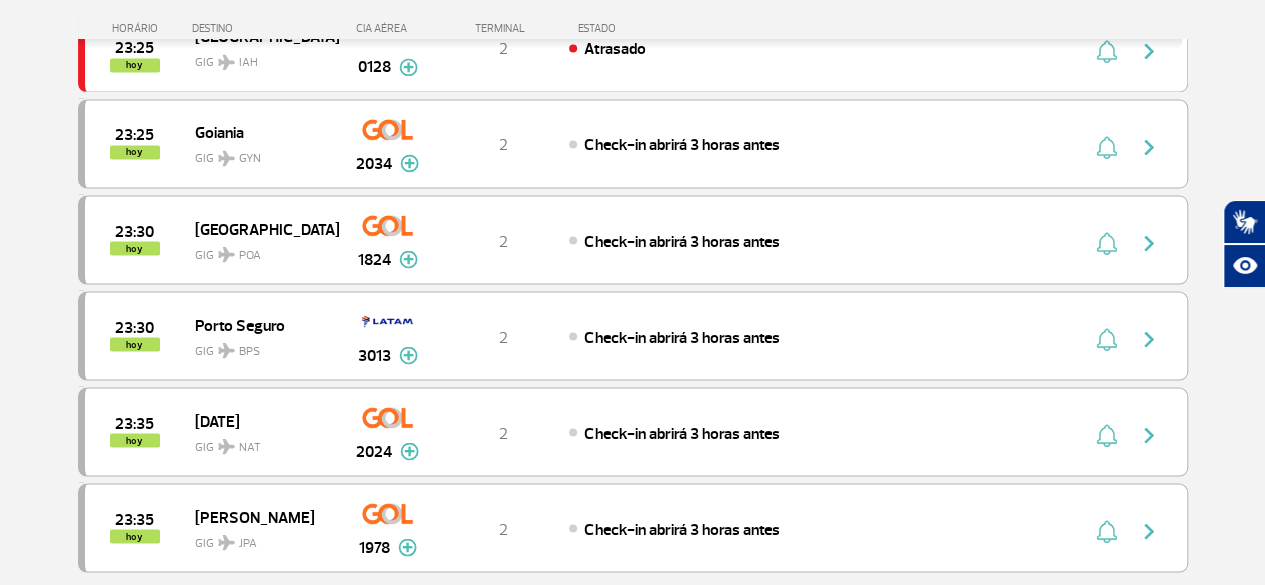 click on "CARGAR MÁS VUELOS" at bounding box center (632, 645) 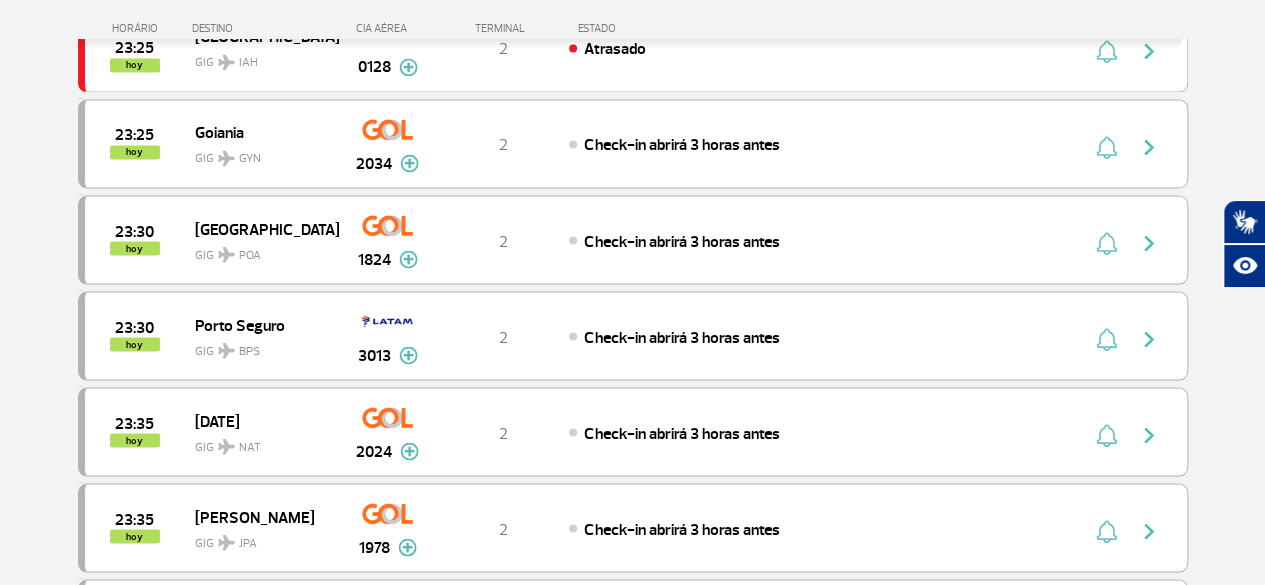 scroll, scrollTop: 6039, scrollLeft: 0, axis: vertical 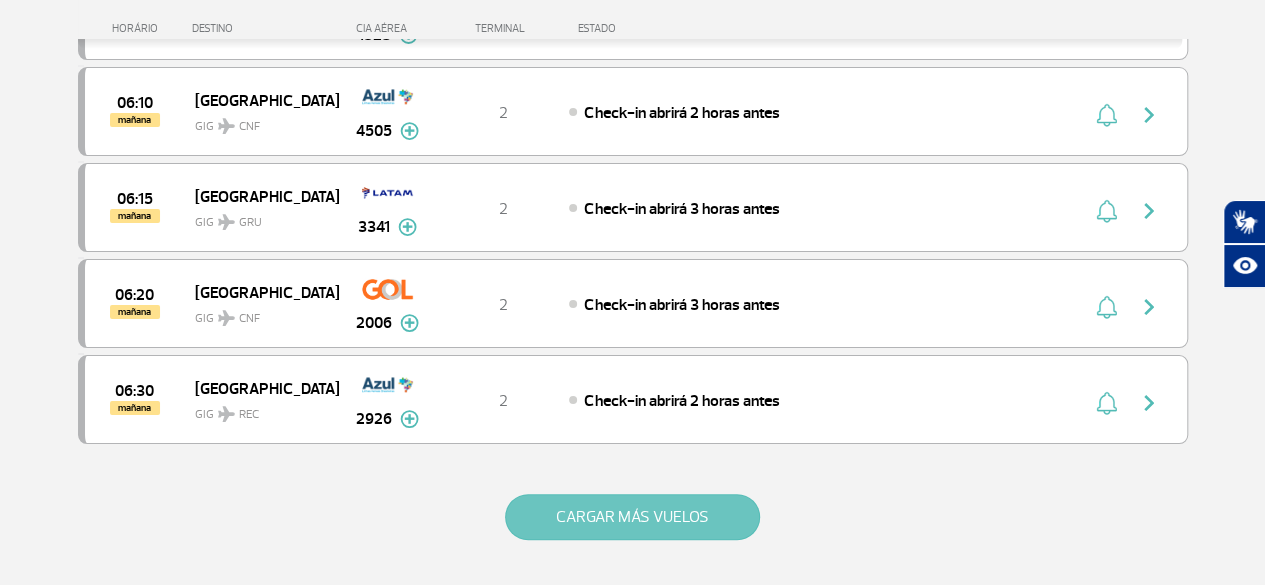 click on "CARGAR MÁS VUELOS" at bounding box center (632, 517) 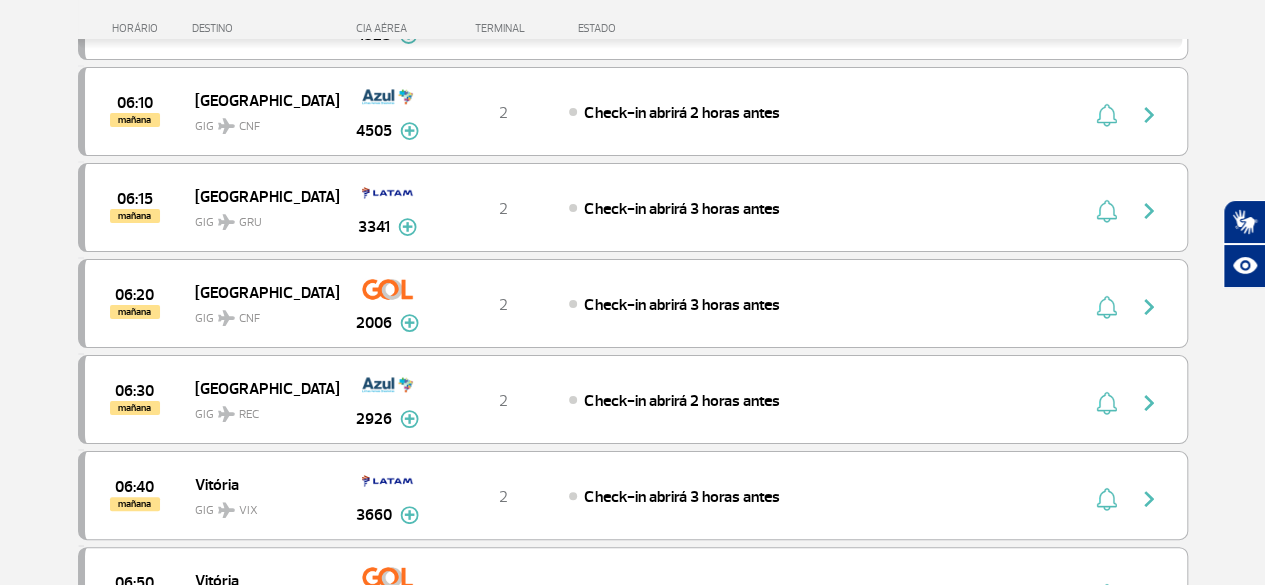 scroll, scrollTop: 8087, scrollLeft: 0, axis: vertical 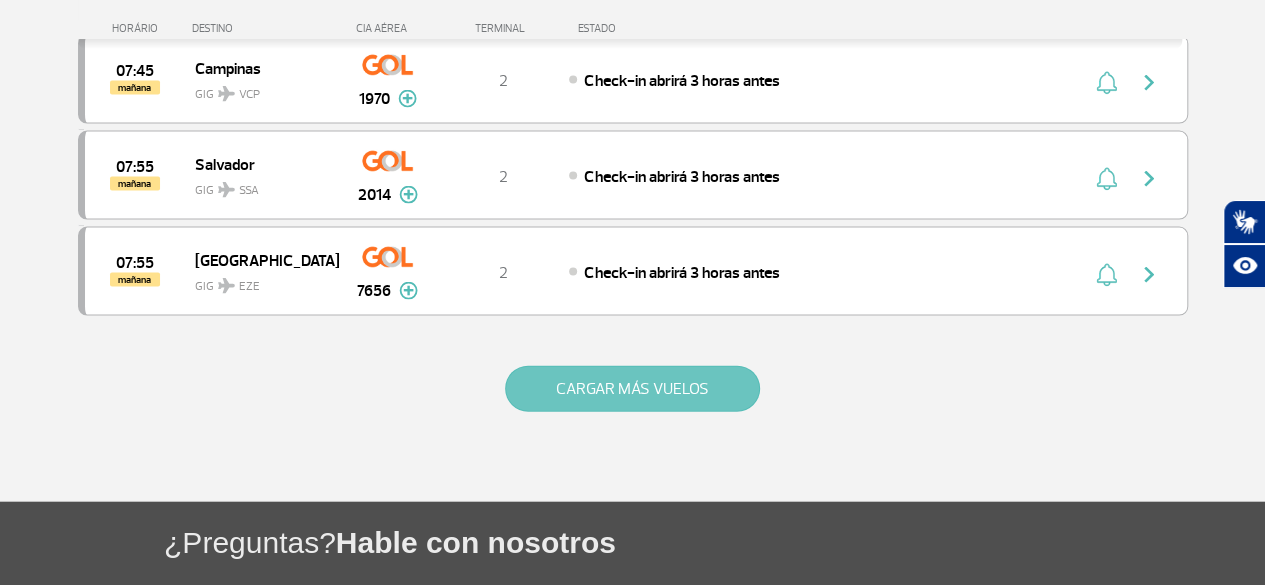 click on "CARGAR MÁS VUELOS" at bounding box center [632, 389] 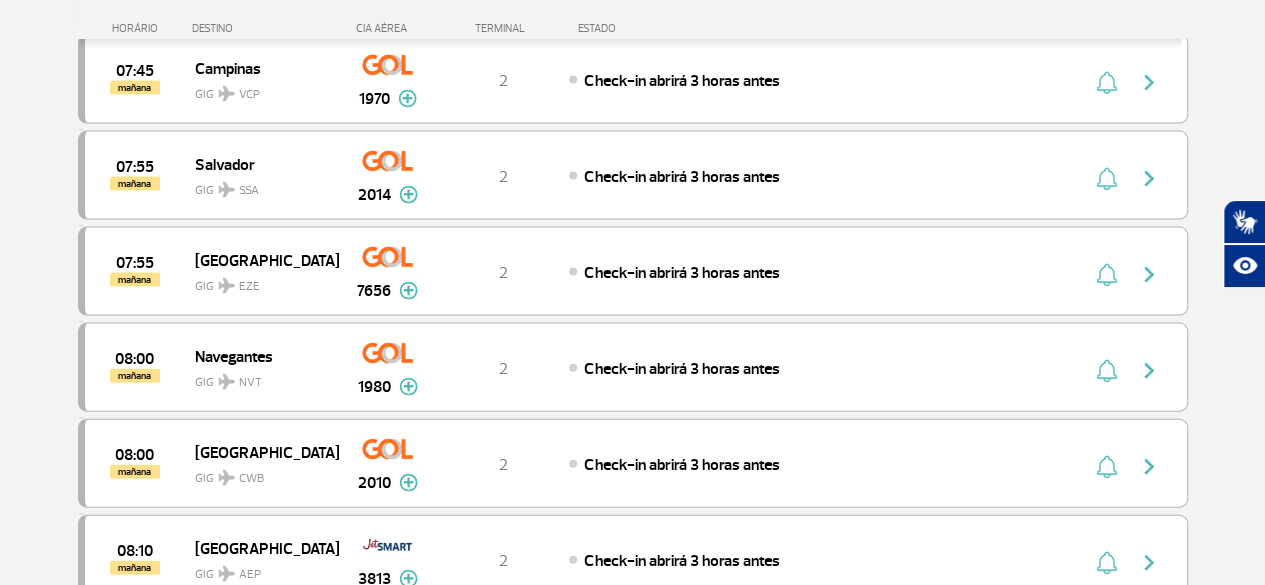 scroll, scrollTop: 10135, scrollLeft: 0, axis: vertical 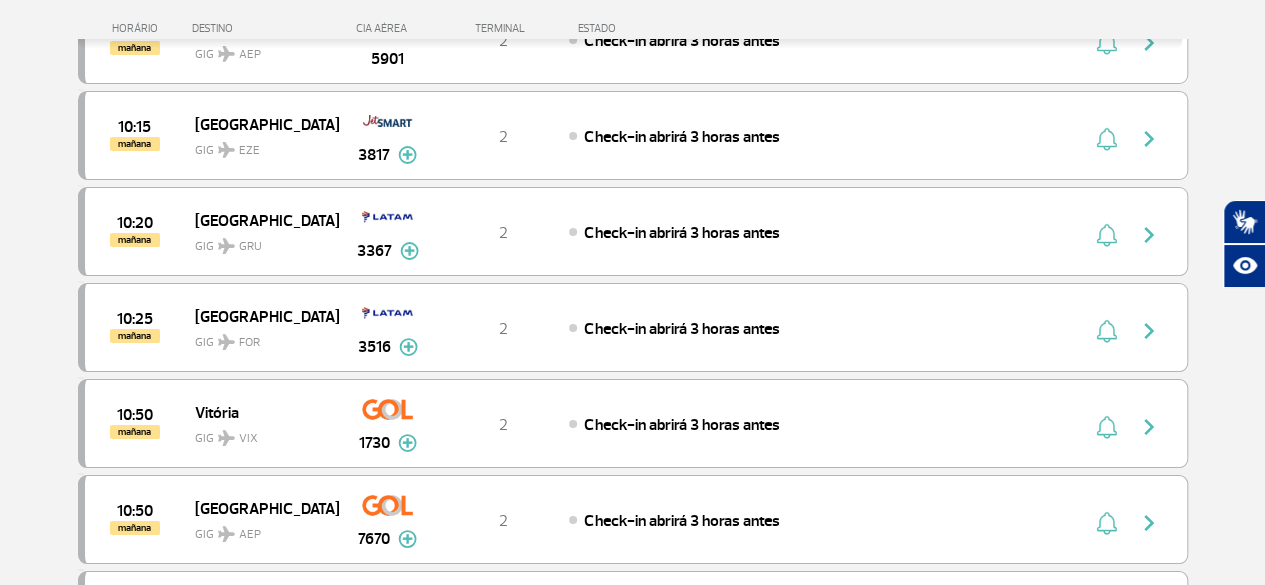 click on "CARGAR MÁS VUELOS" at bounding box center [632, 733] 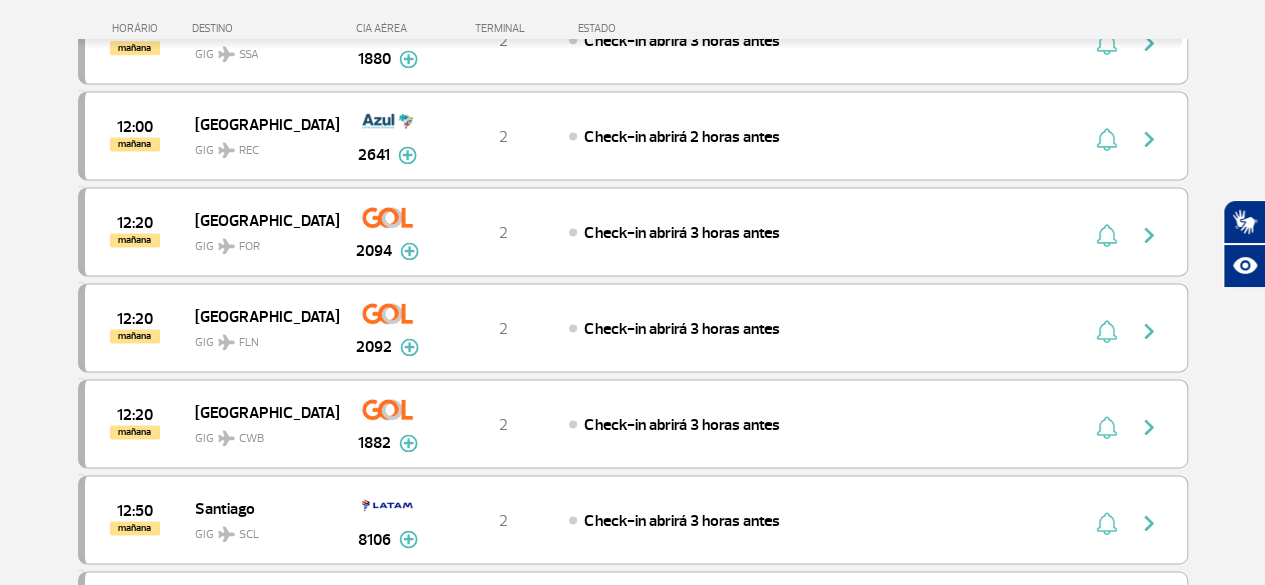 scroll, scrollTop: 13247, scrollLeft: 0, axis: vertical 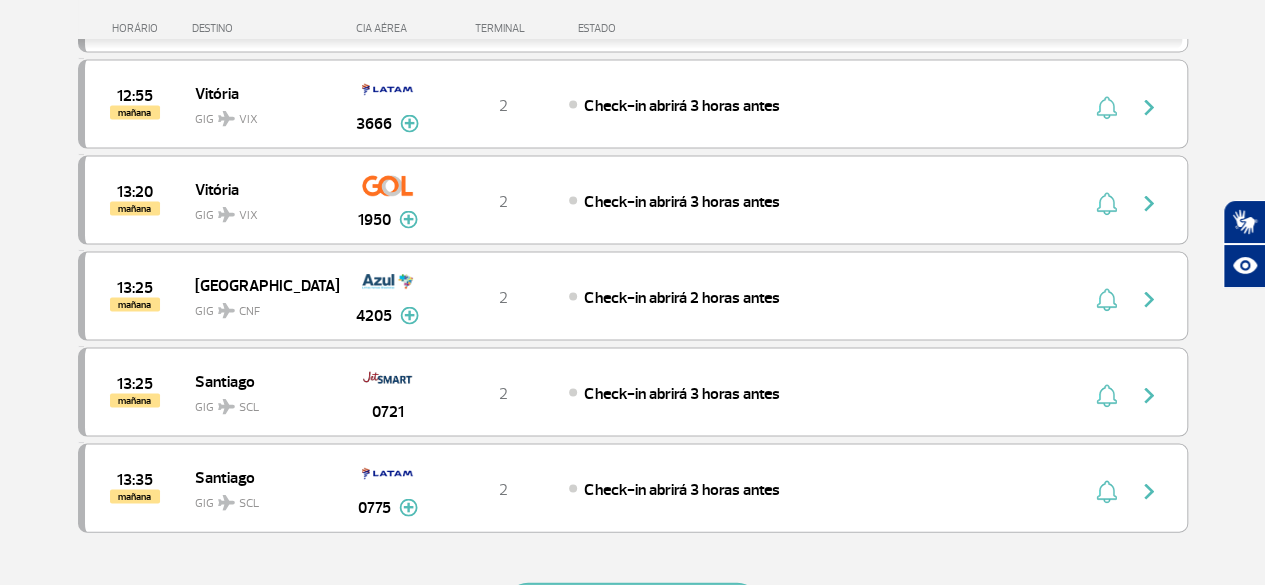 click on "CARGAR MÁS VUELOS" at bounding box center [632, 605] 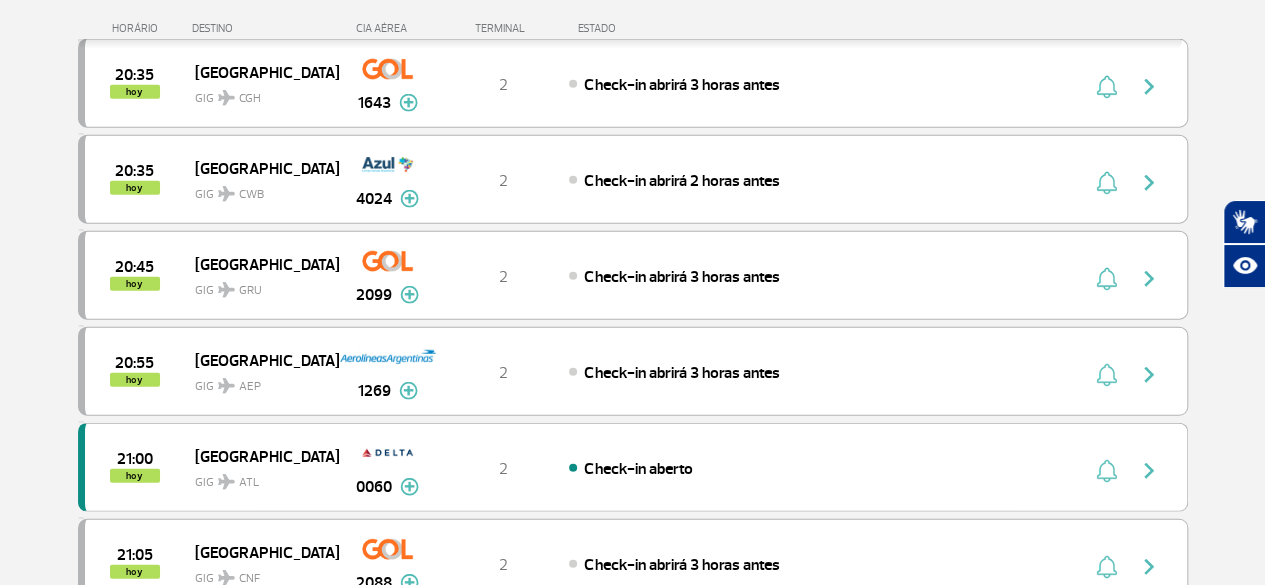 scroll, scrollTop: 275, scrollLeft: 0, axis: vertical 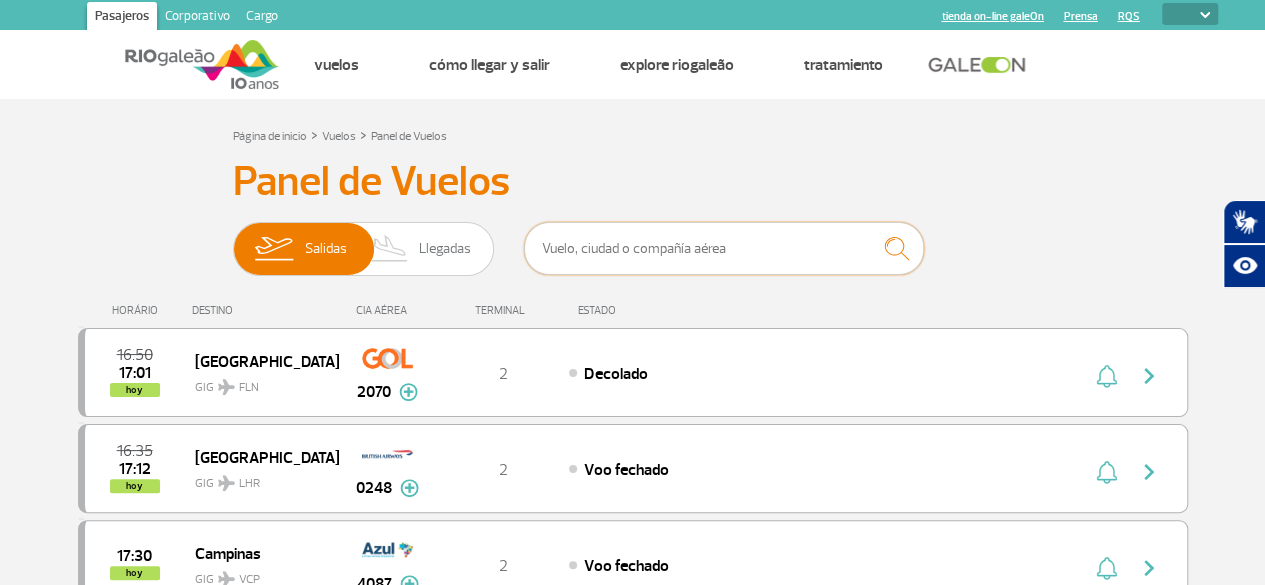 click at bounding box center (724, 248) 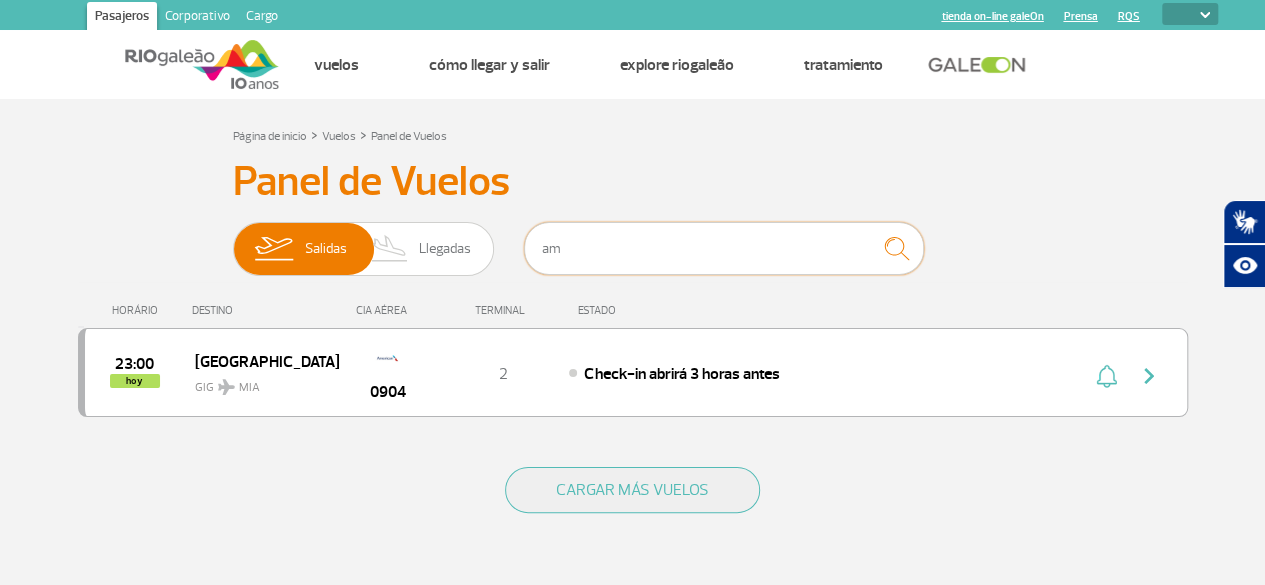 type on "a" 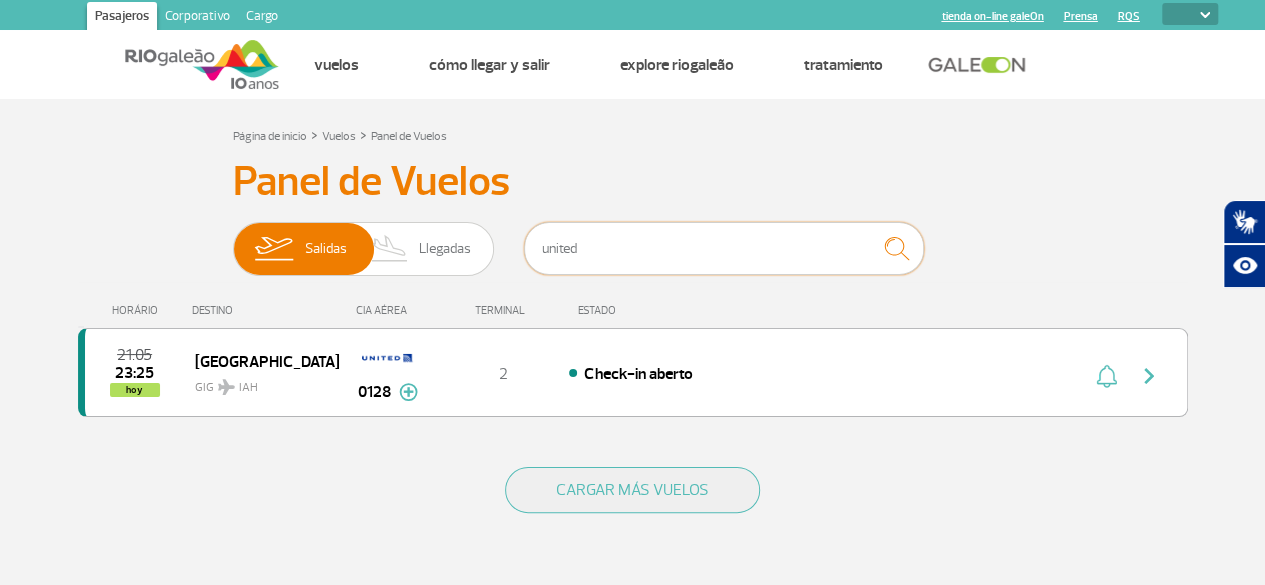 click on "united" at bounding box center (724, 248) 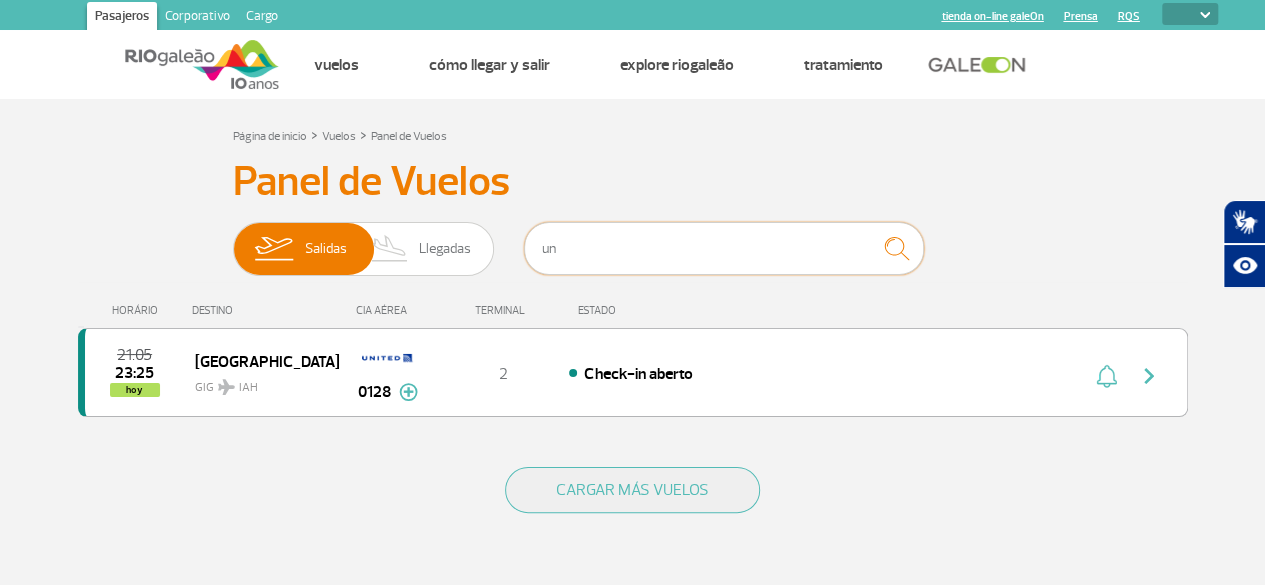 type on "u" 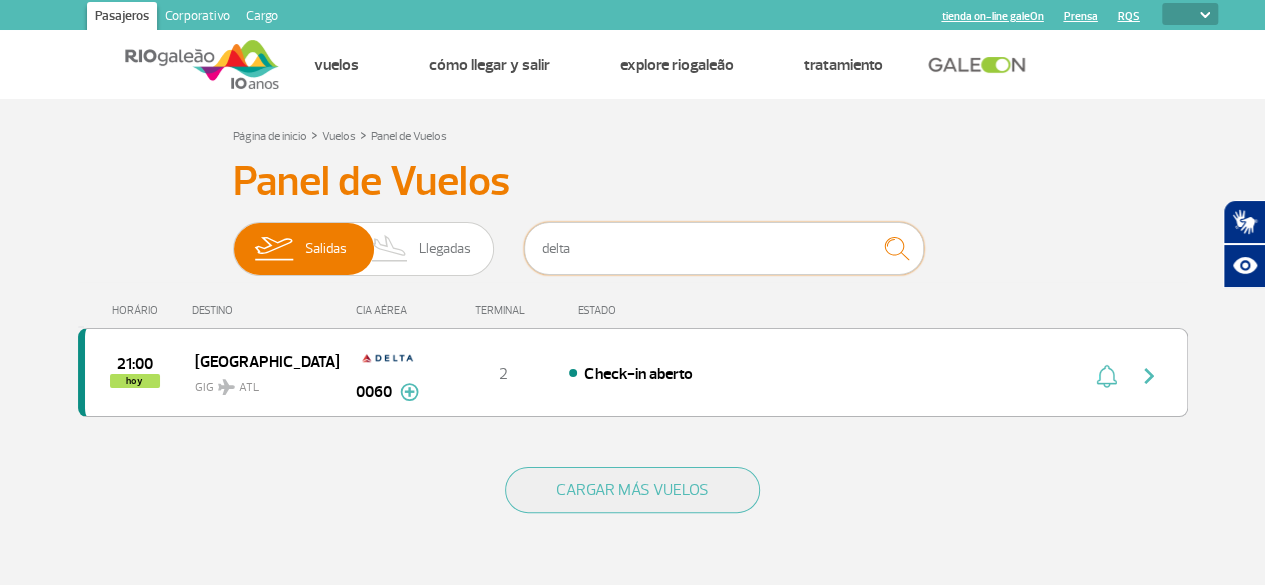 click on "delta" at bounding box center (724, 248) 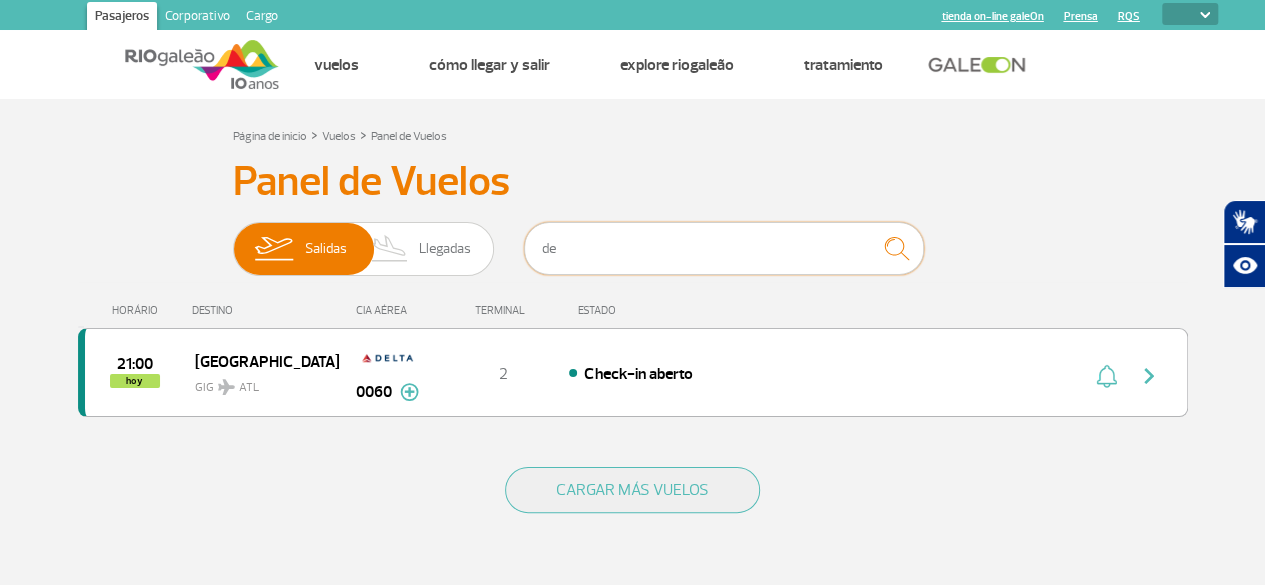 type on "d" 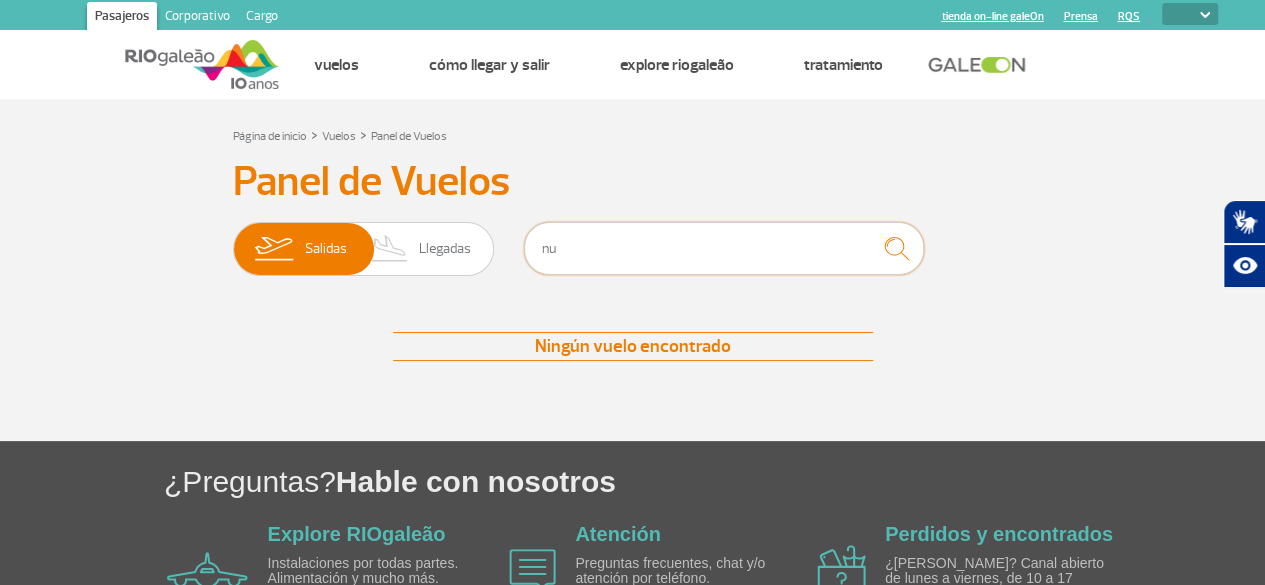 type on "n" 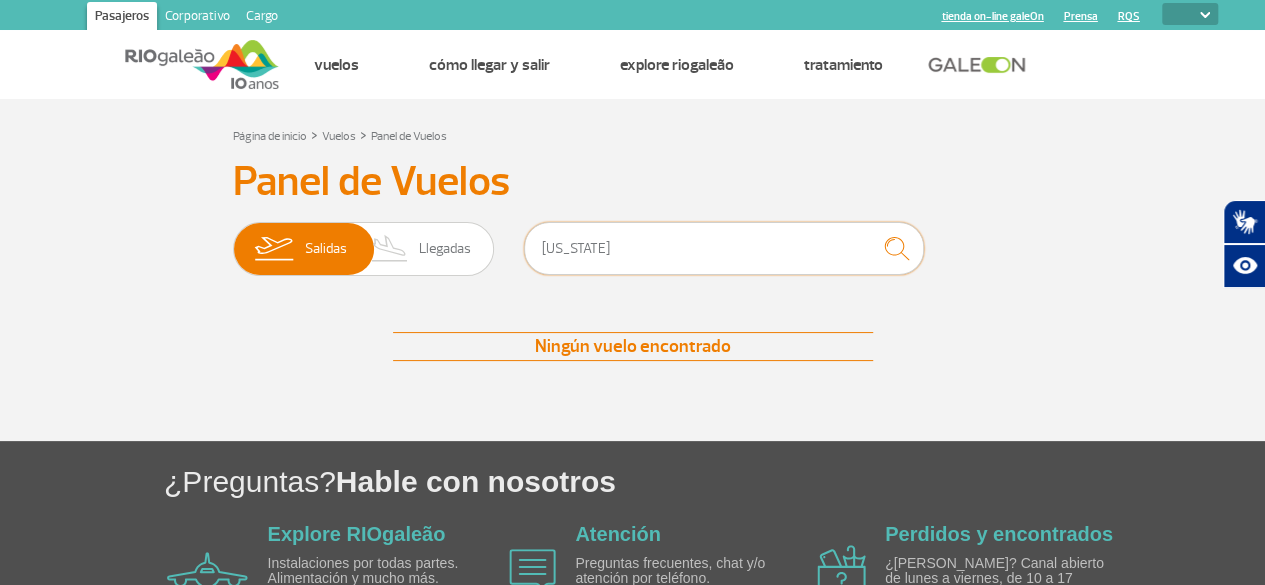 click on "[US_STATE]" at bounding box center [724, 248] 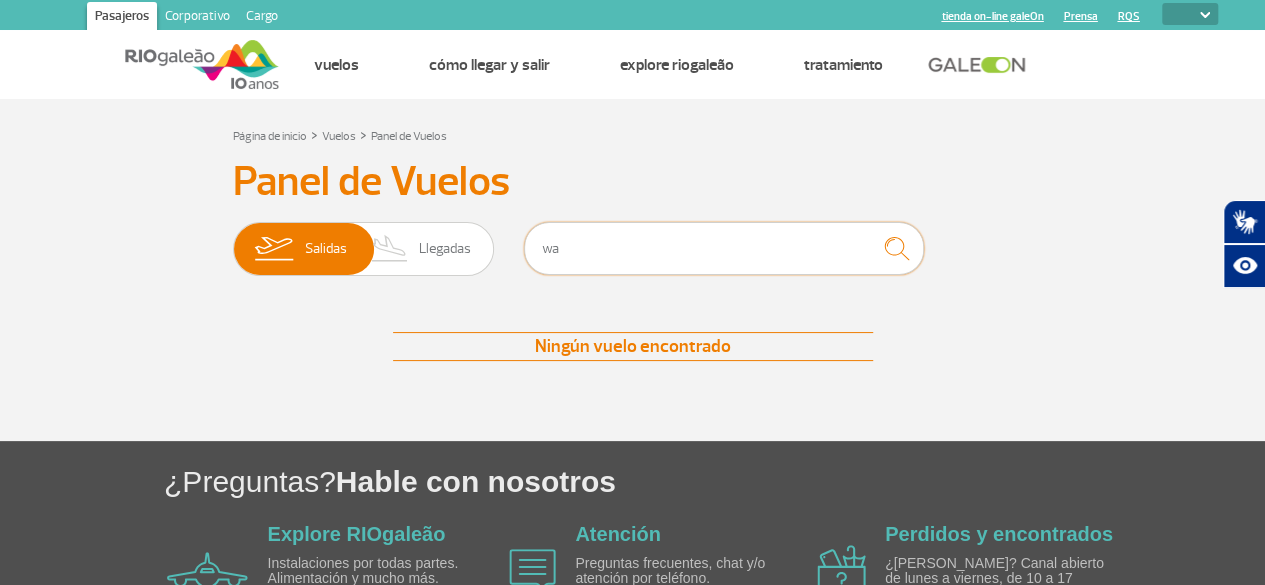type on "w" 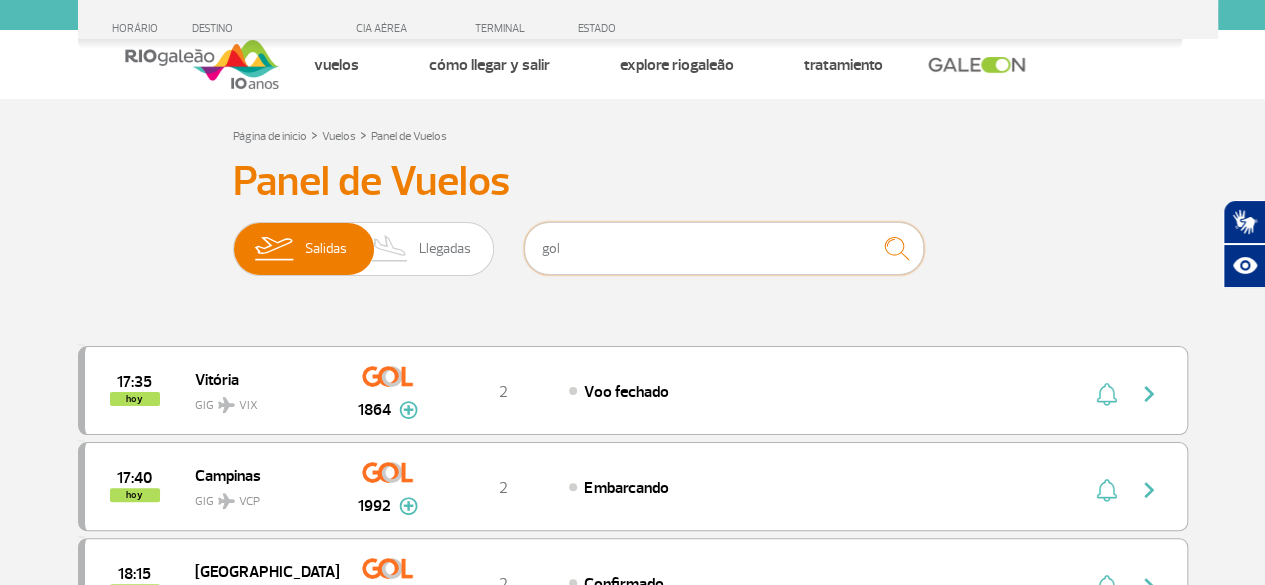 scroll, scrollTop: 512, scrollLeft: 0, axis: vertical 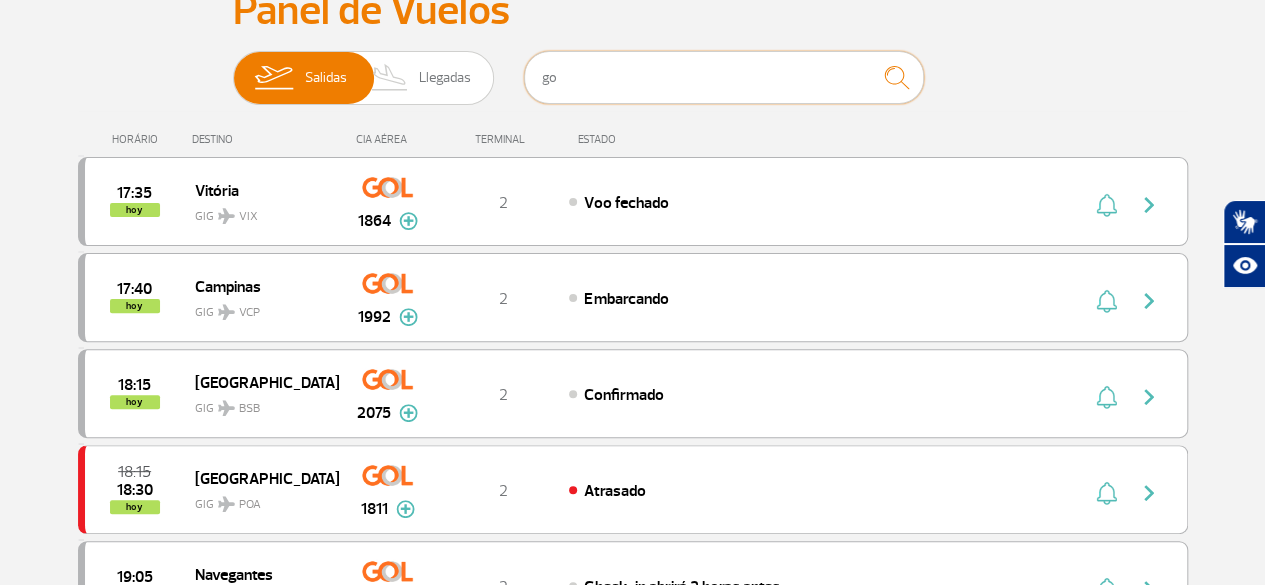 type on "g" 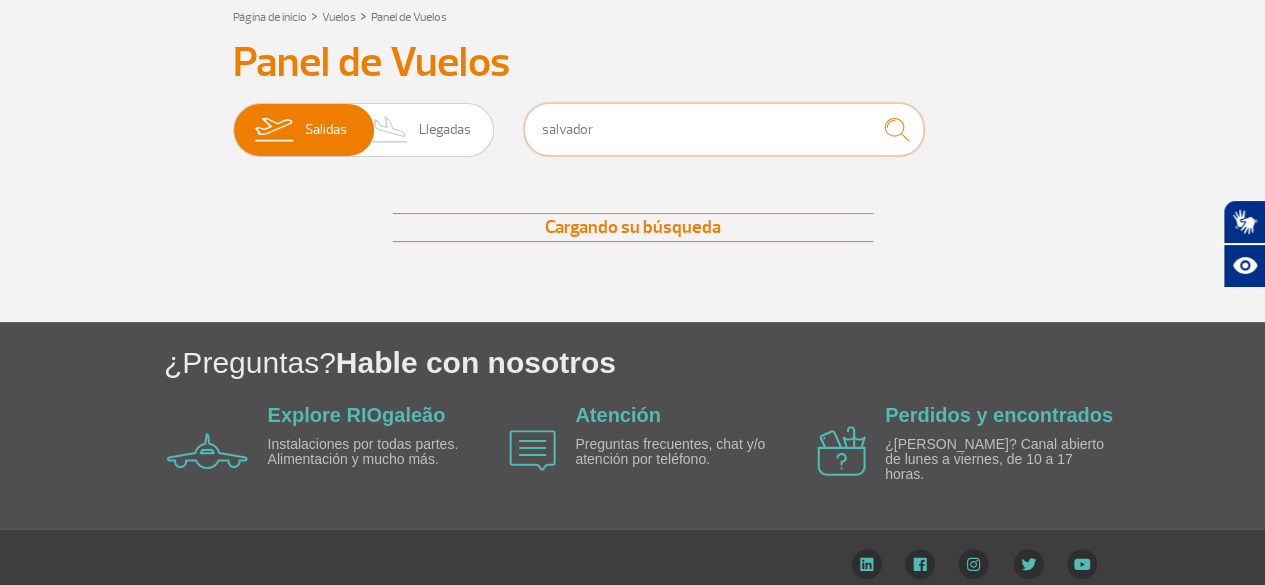 scroll, scrollTop: 171, scrollLeft: 0, axis: vertical 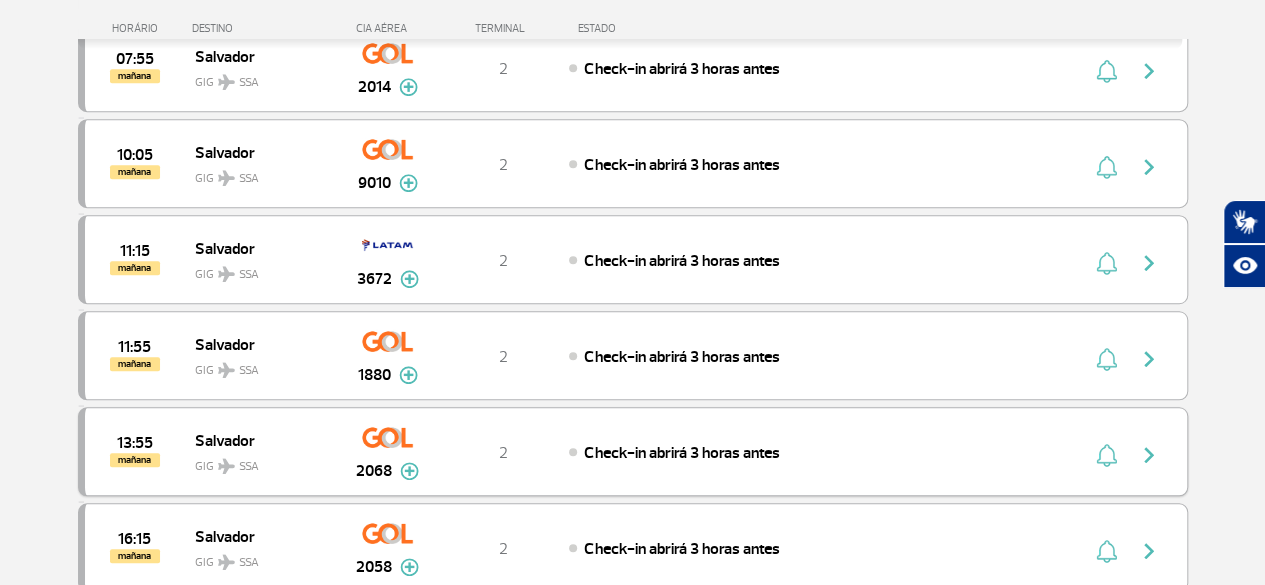 type on "salvador" 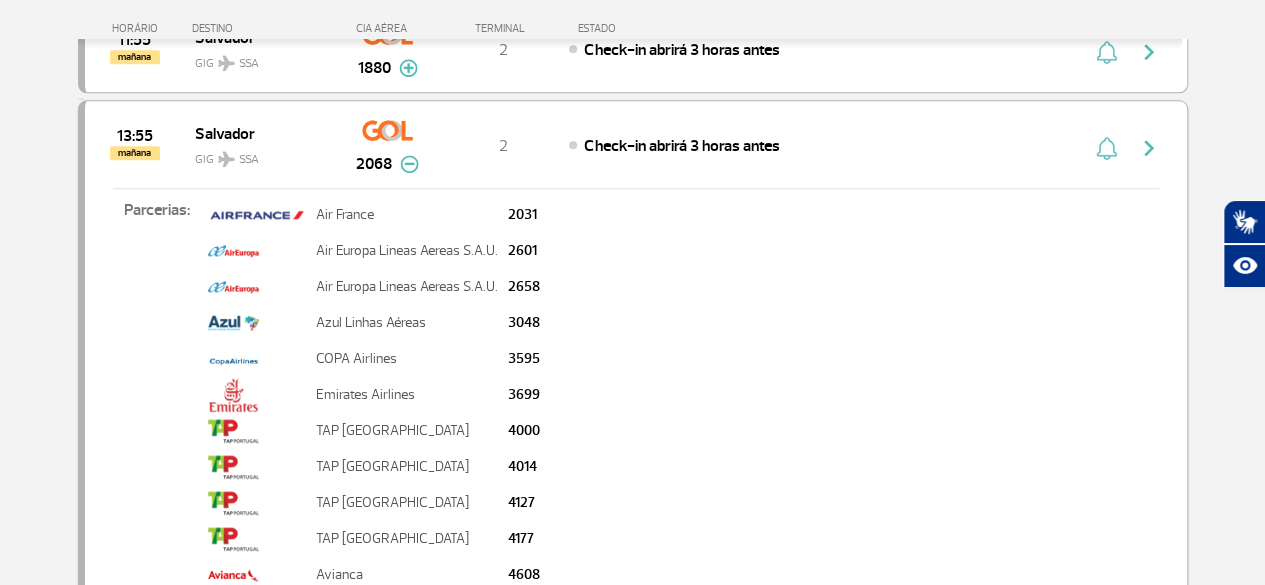 scroll, scrollTop: 744, scrollLeft: 0, axis: vertical 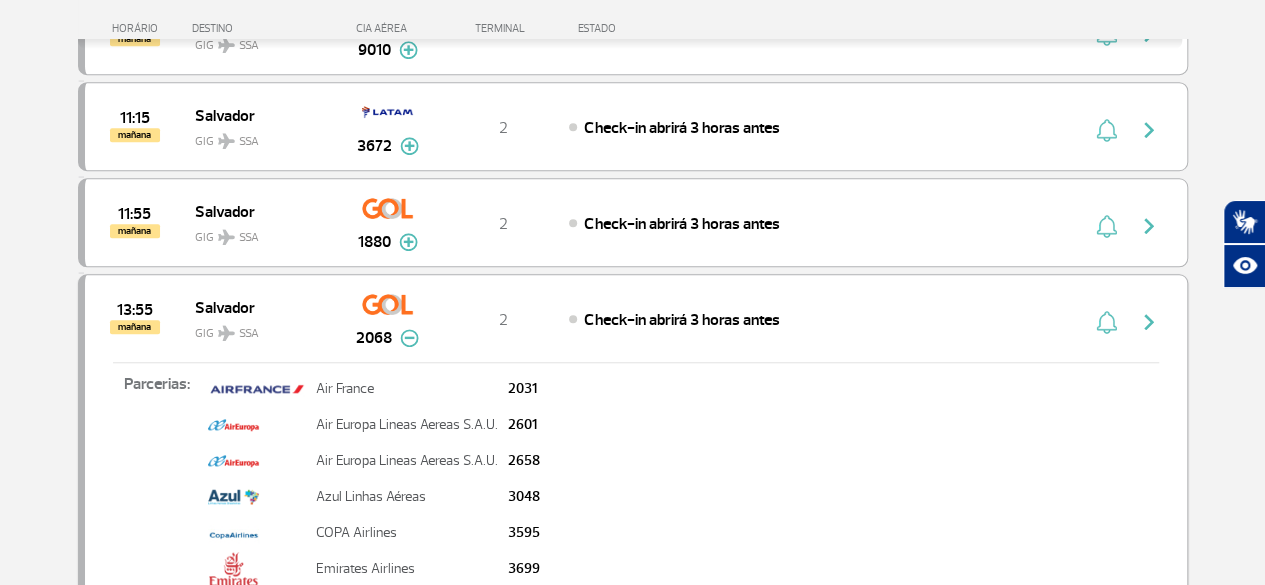 click at bounding box center [1149, 322] 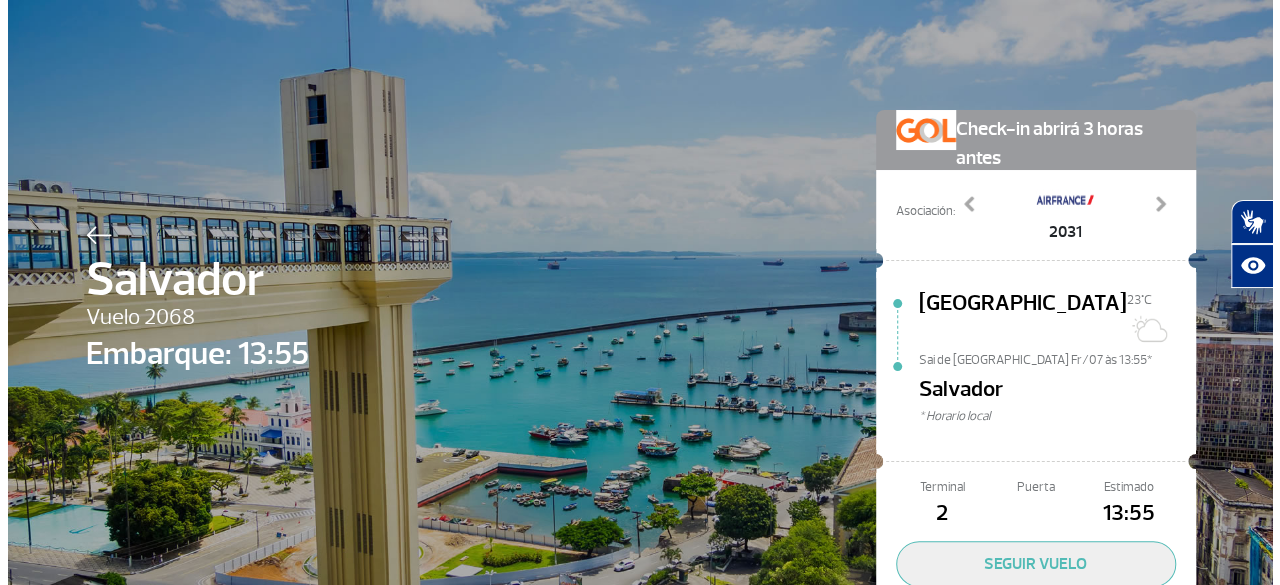 scroll, scrollTop: 0, scrollLeft: 0, axis: both 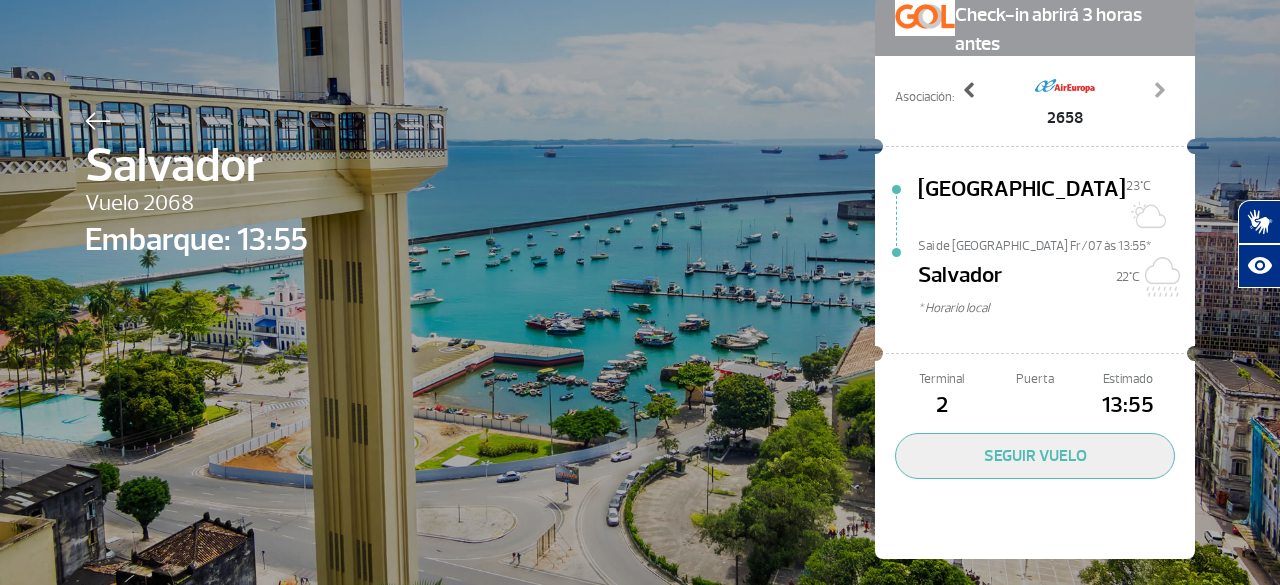click 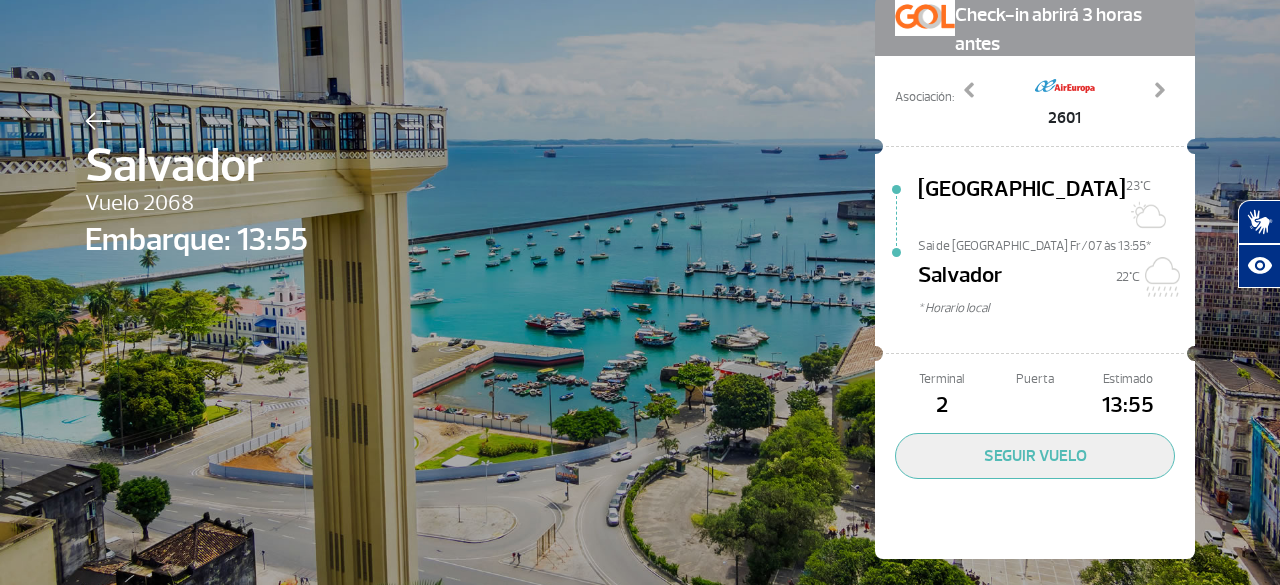click on "Asociación: 2031 2601 2658 3048 3595 3699 4000 4014 4127 4177 4608 7677 7697 9280 9282 Previous Next" 